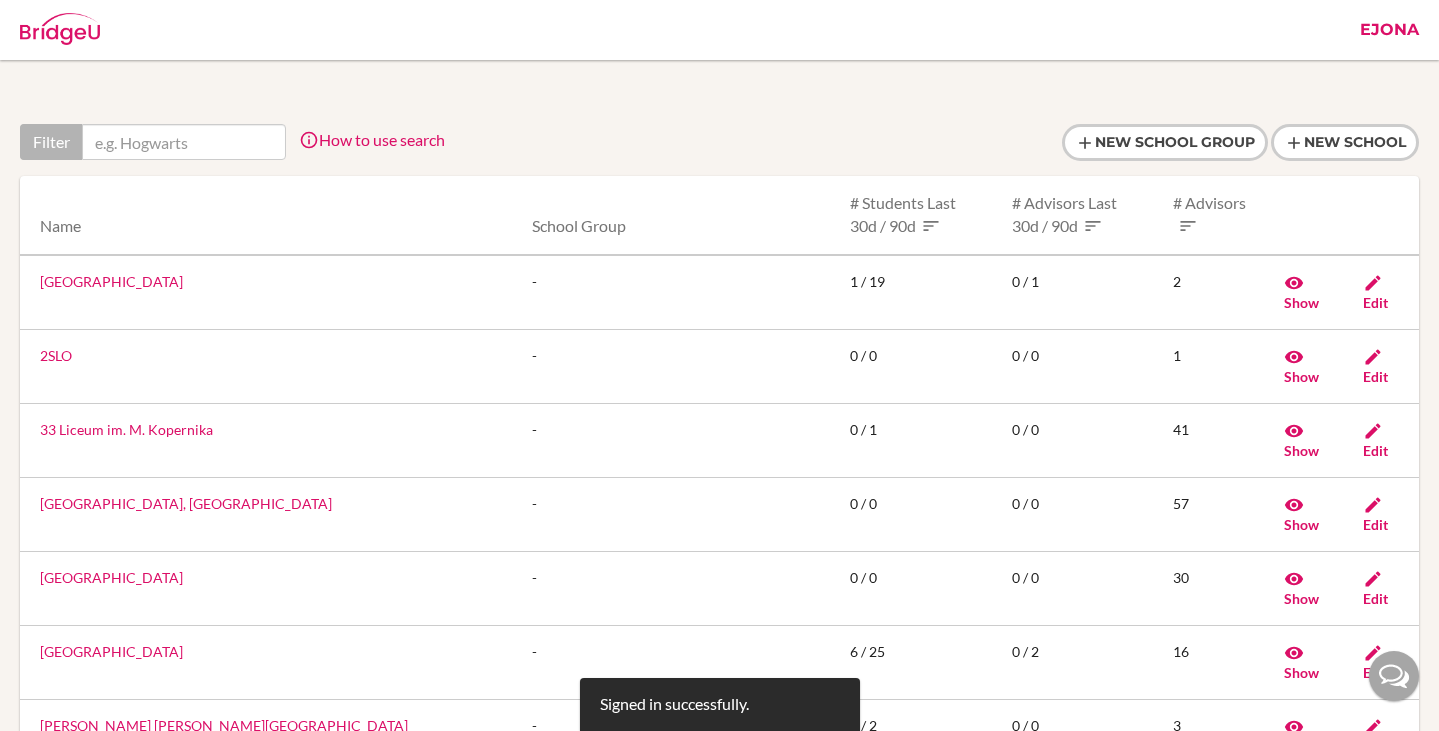 click at bounding box center [184, 142] 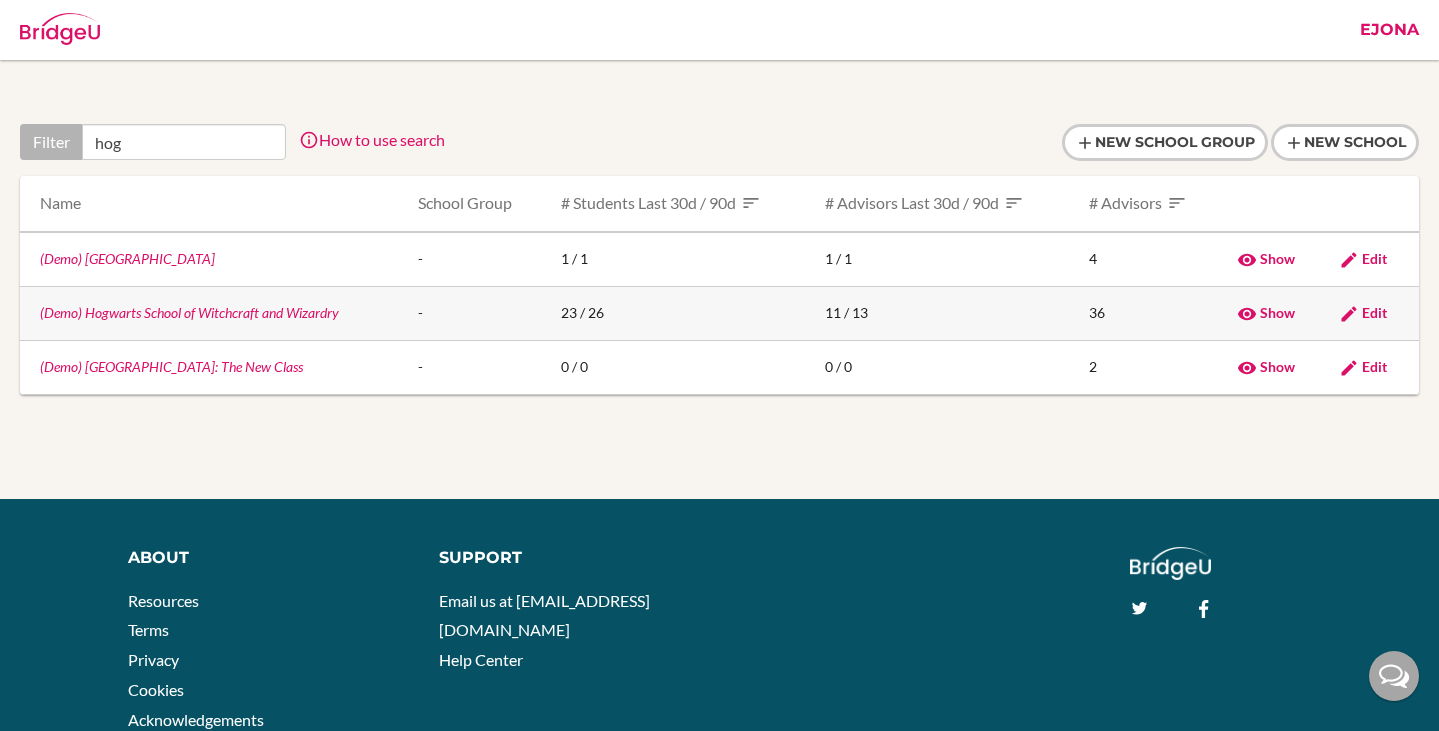 type on "hog" 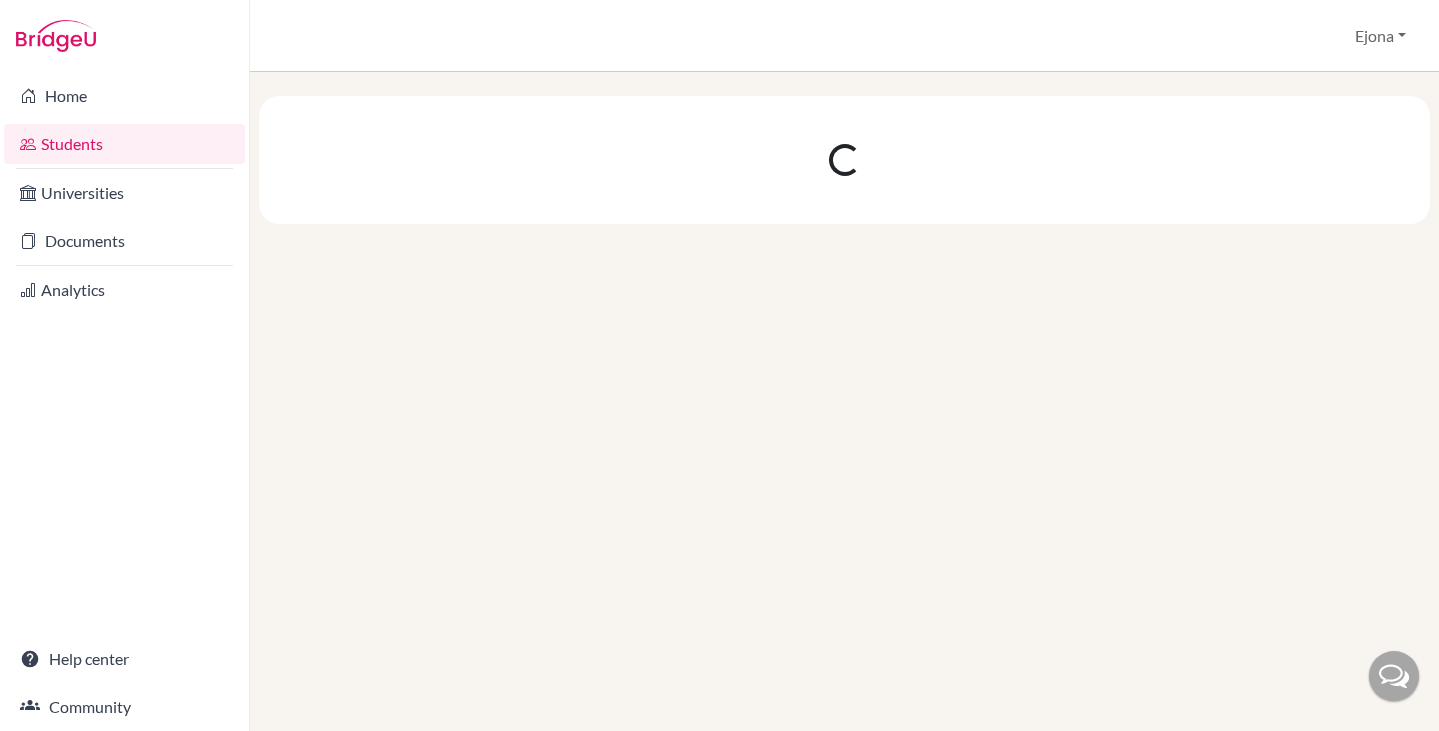 scroll, scrollTop: 0, scrollLeft: 0, axis: both 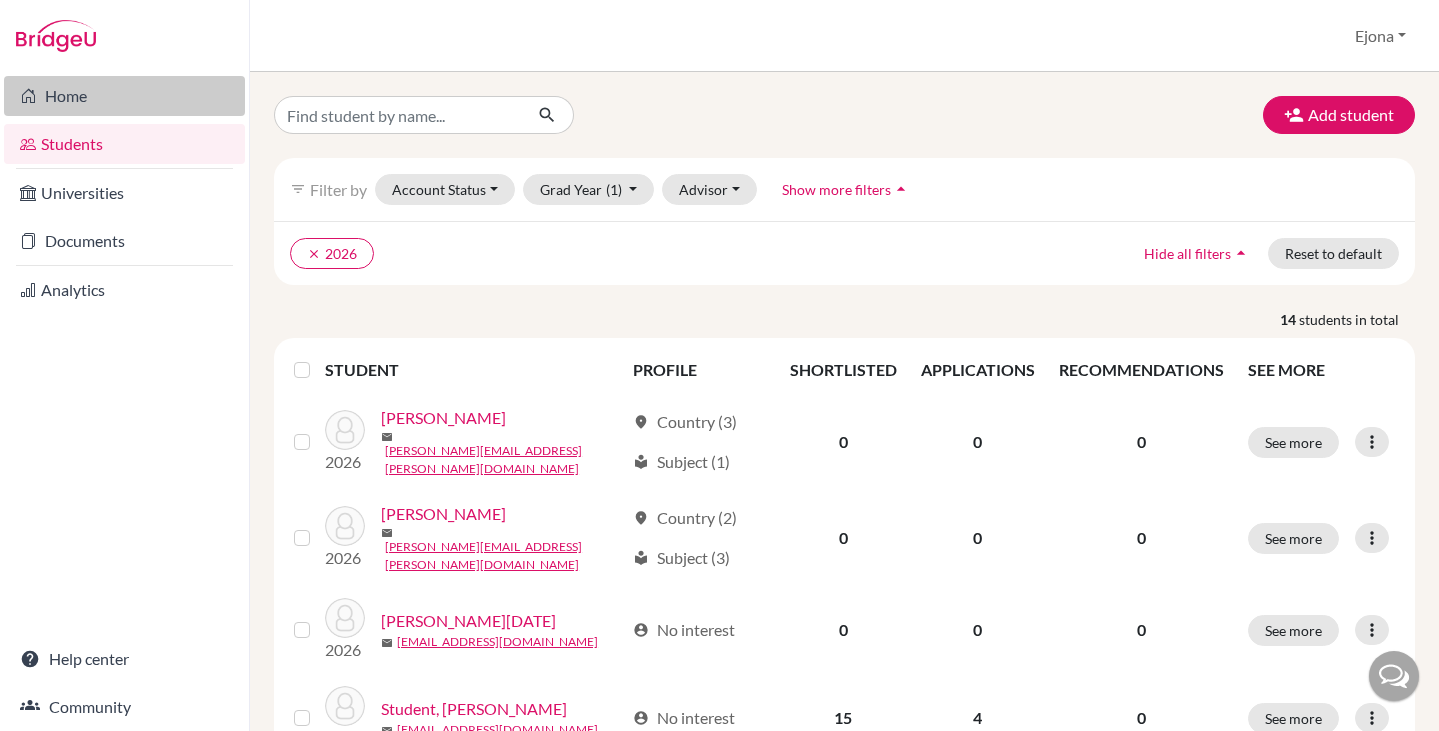 click on "Home" at bounding box center (124, 96) 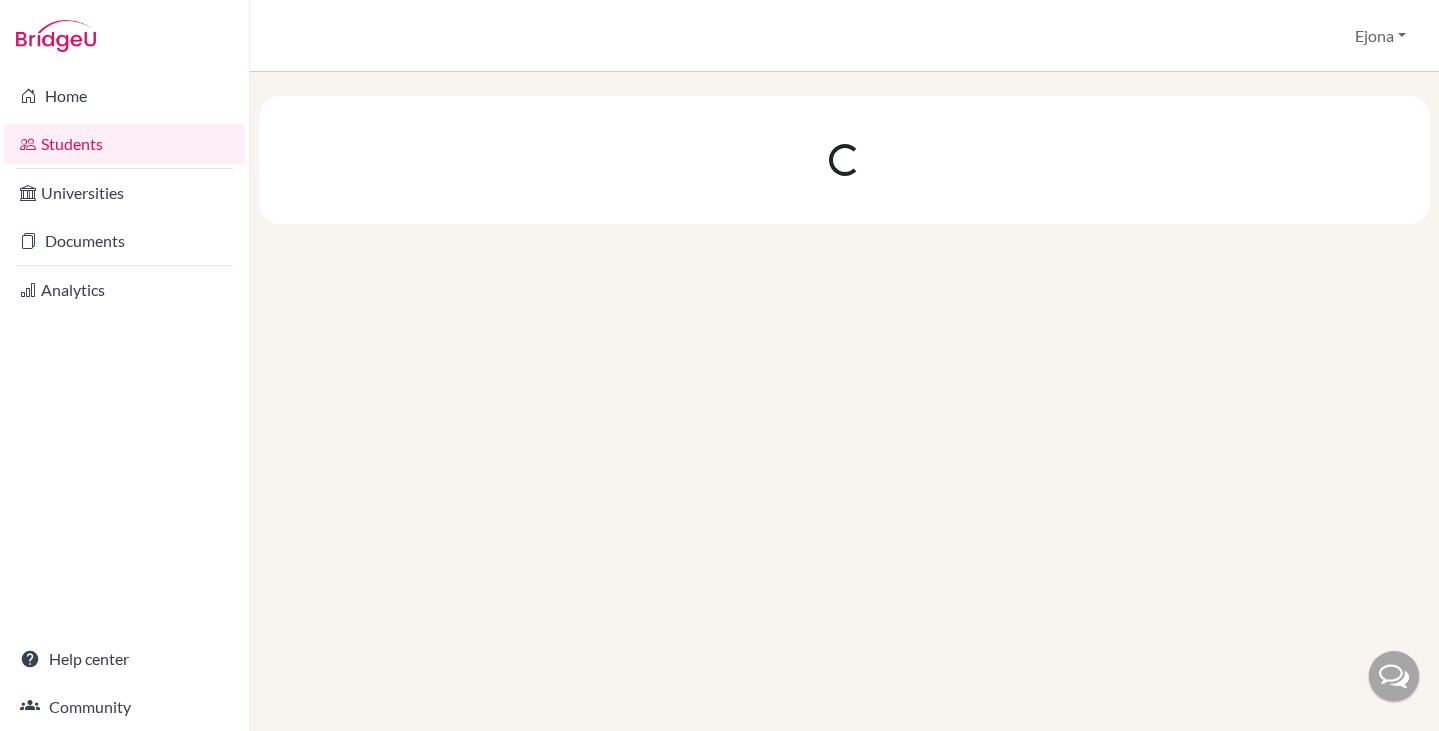 scroll, scrollTop: 0, scrollLeft: 0, axis: both 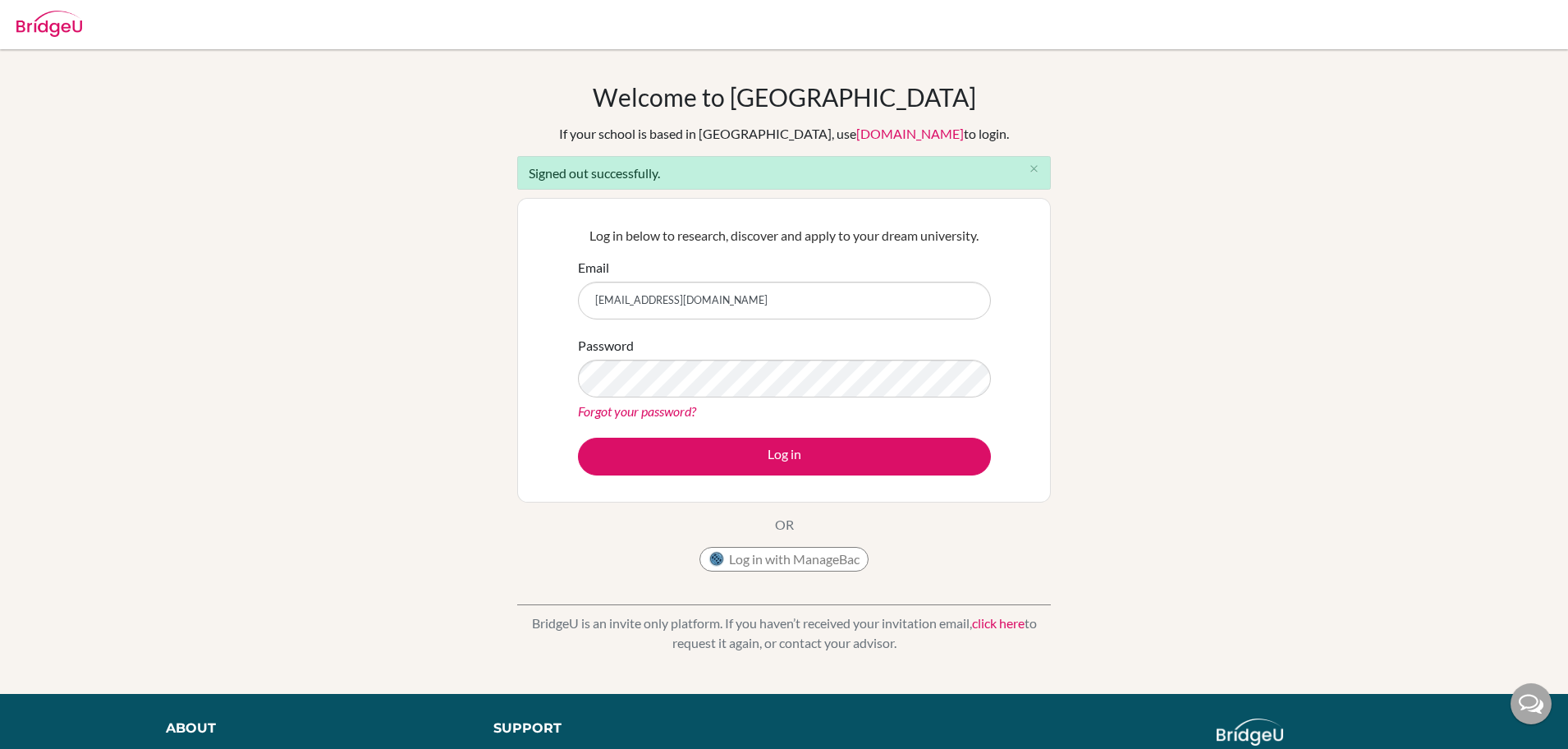 click on "ejona+sjohn@bridge-u.com" at bounding box center [784, 301] 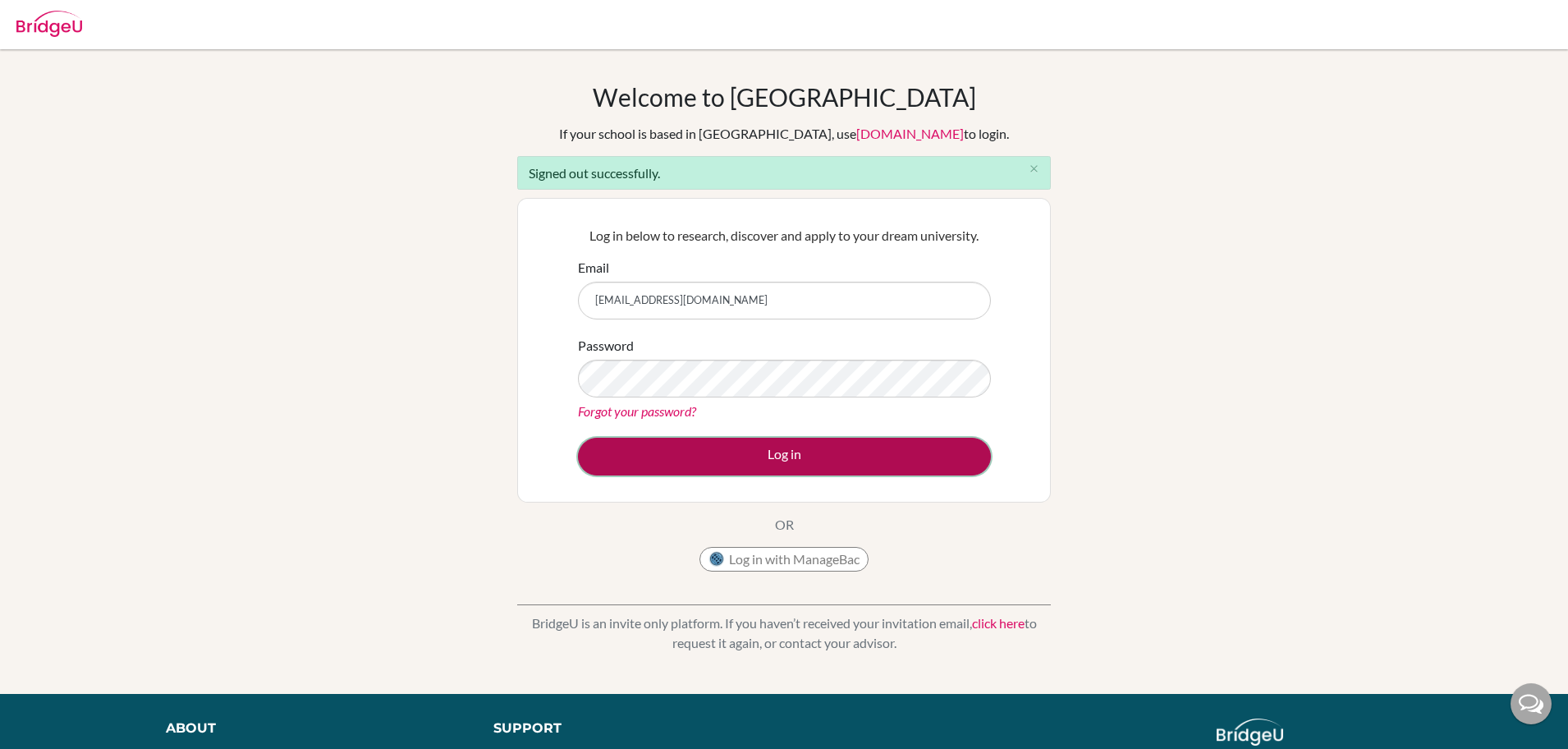 click on "Log in" at bounding box center (784, 457) 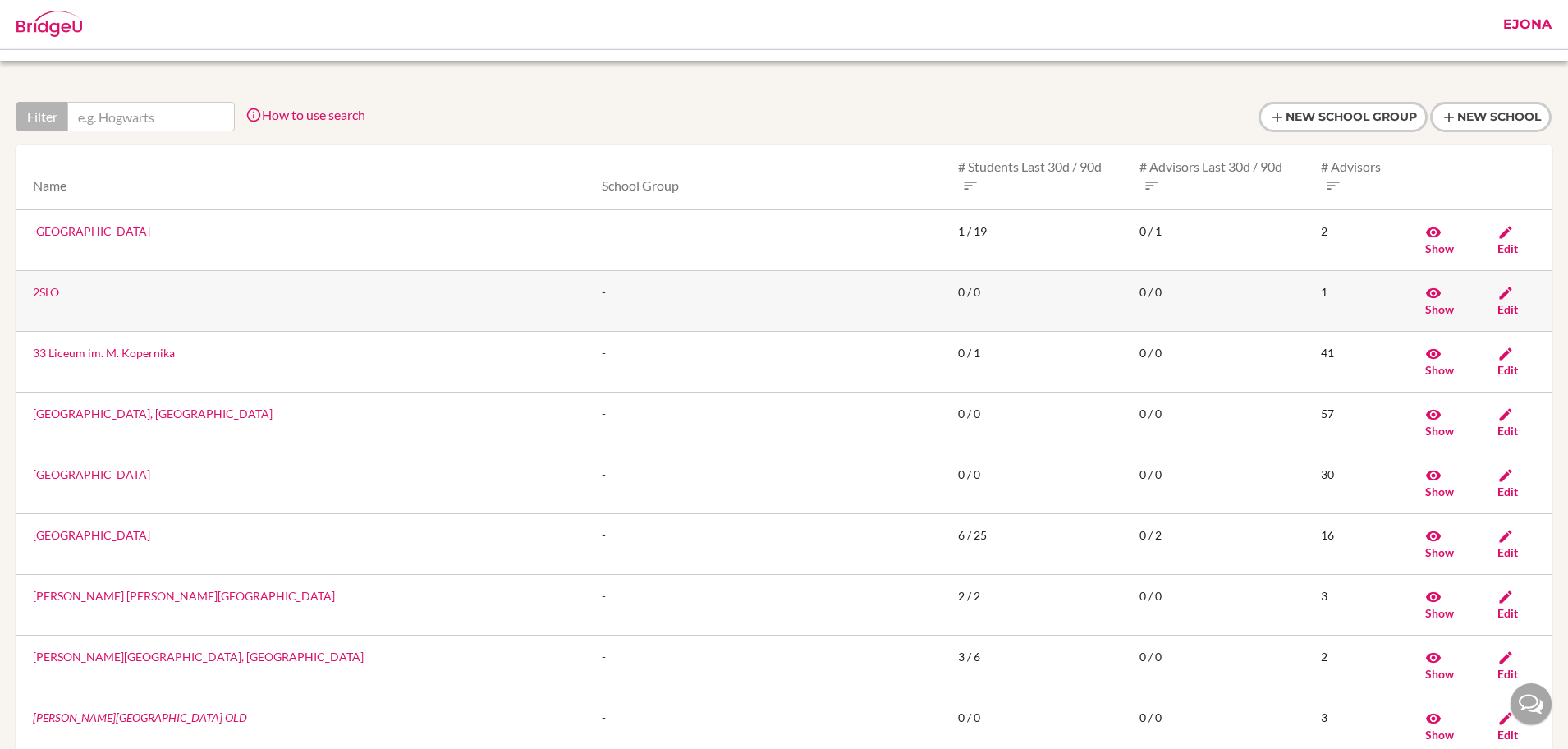 scroll, scrollTop: 0, scrollLeft: 0, axis: both 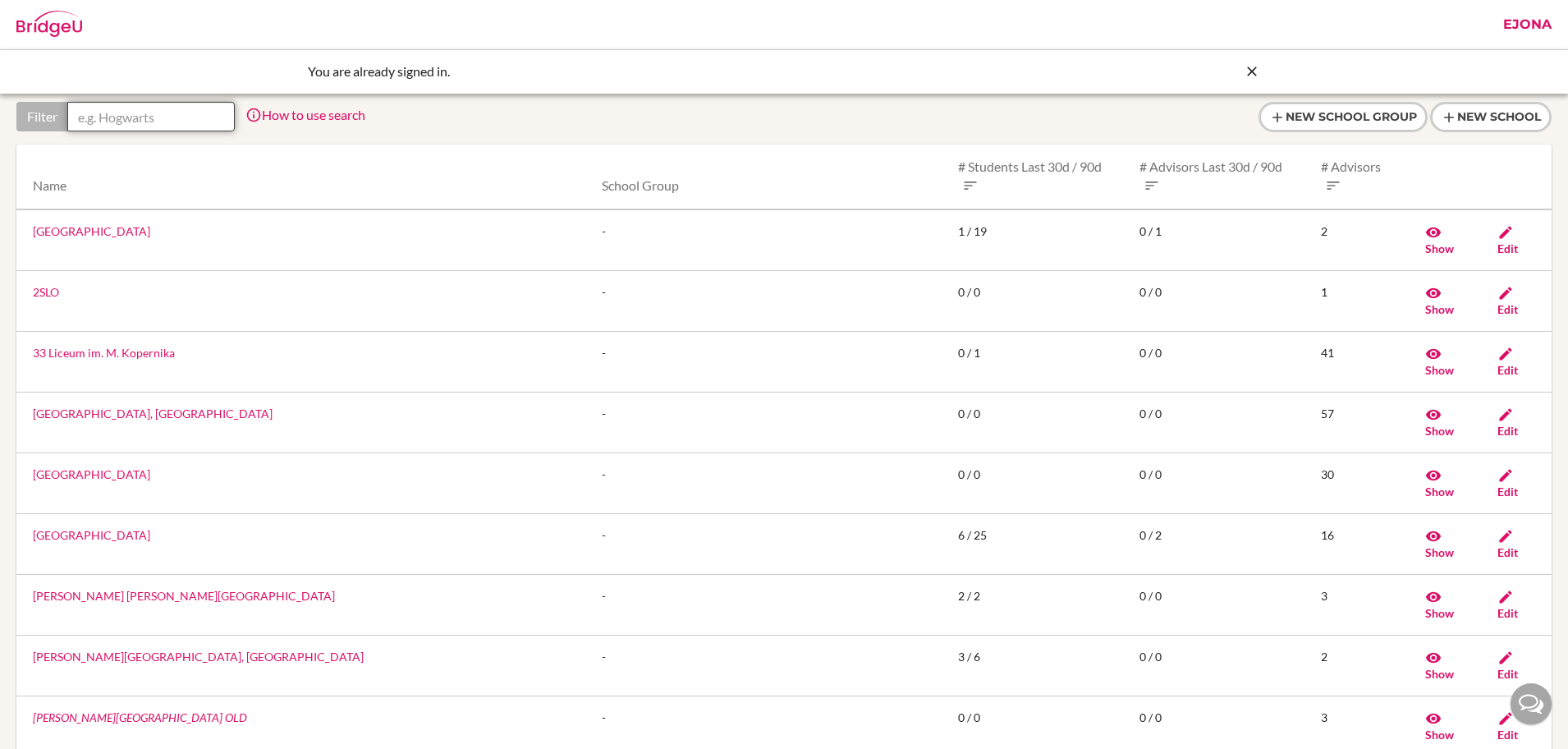click at bounding box center (151, 117) 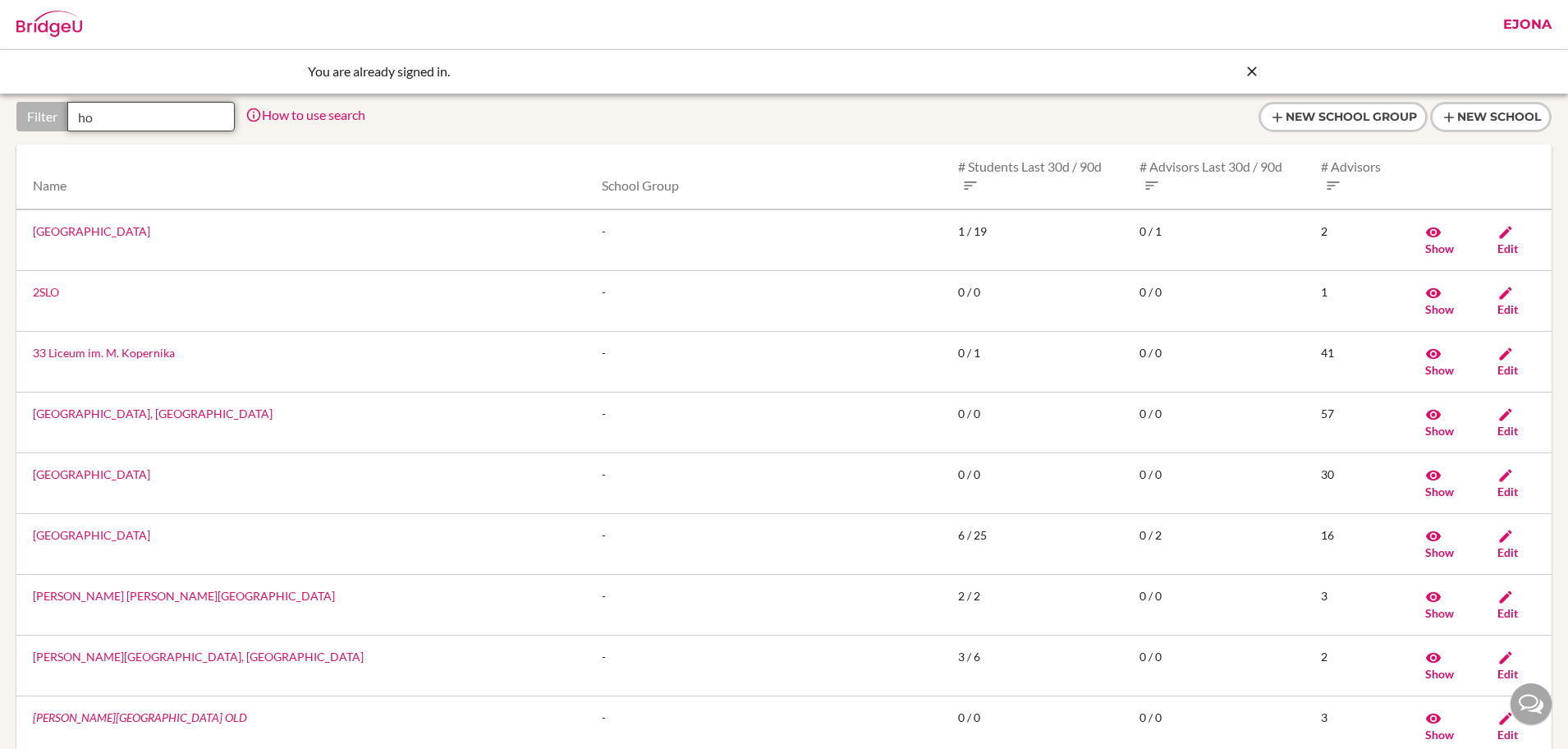 click on "ho" at bounding box center (151, 117) 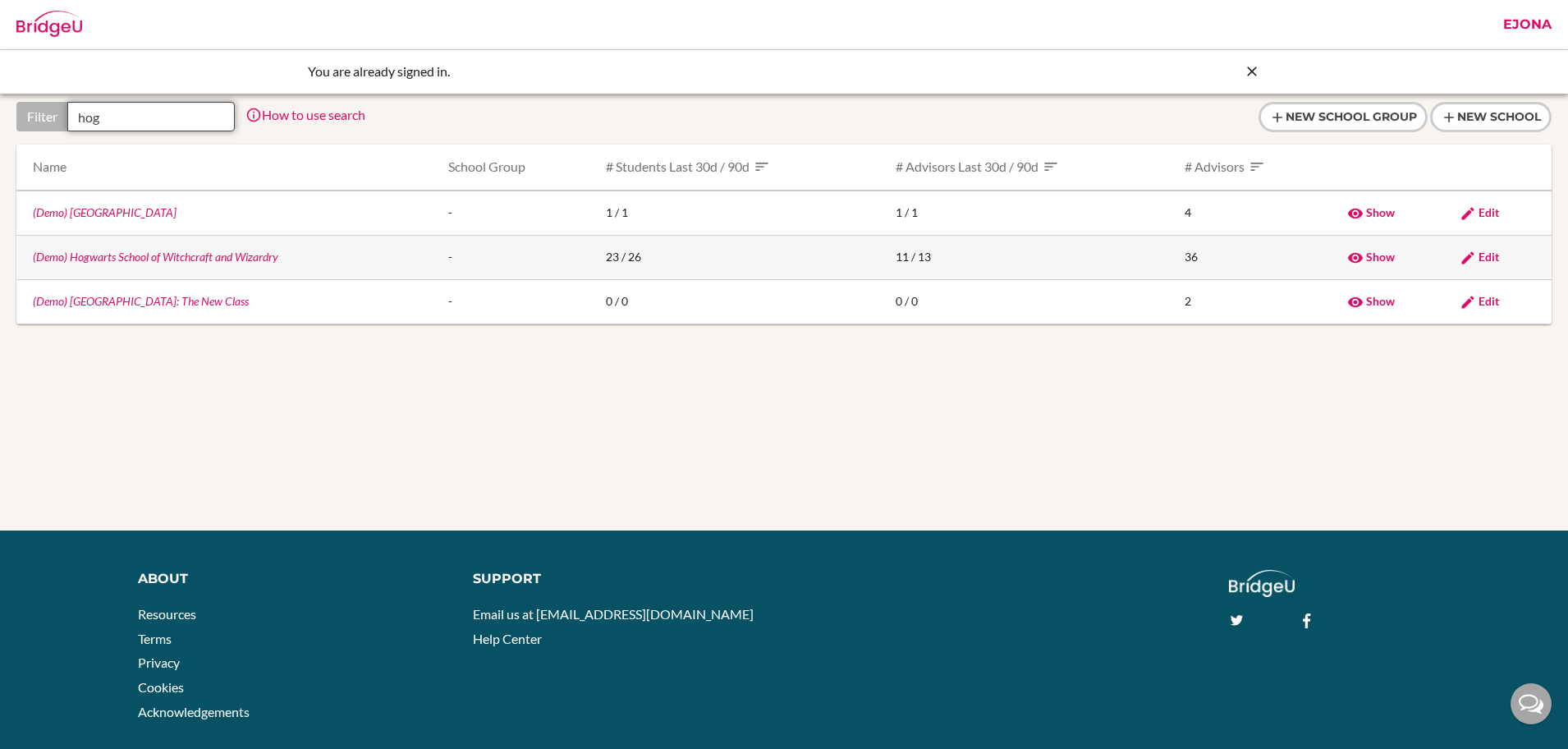 type on "hog" 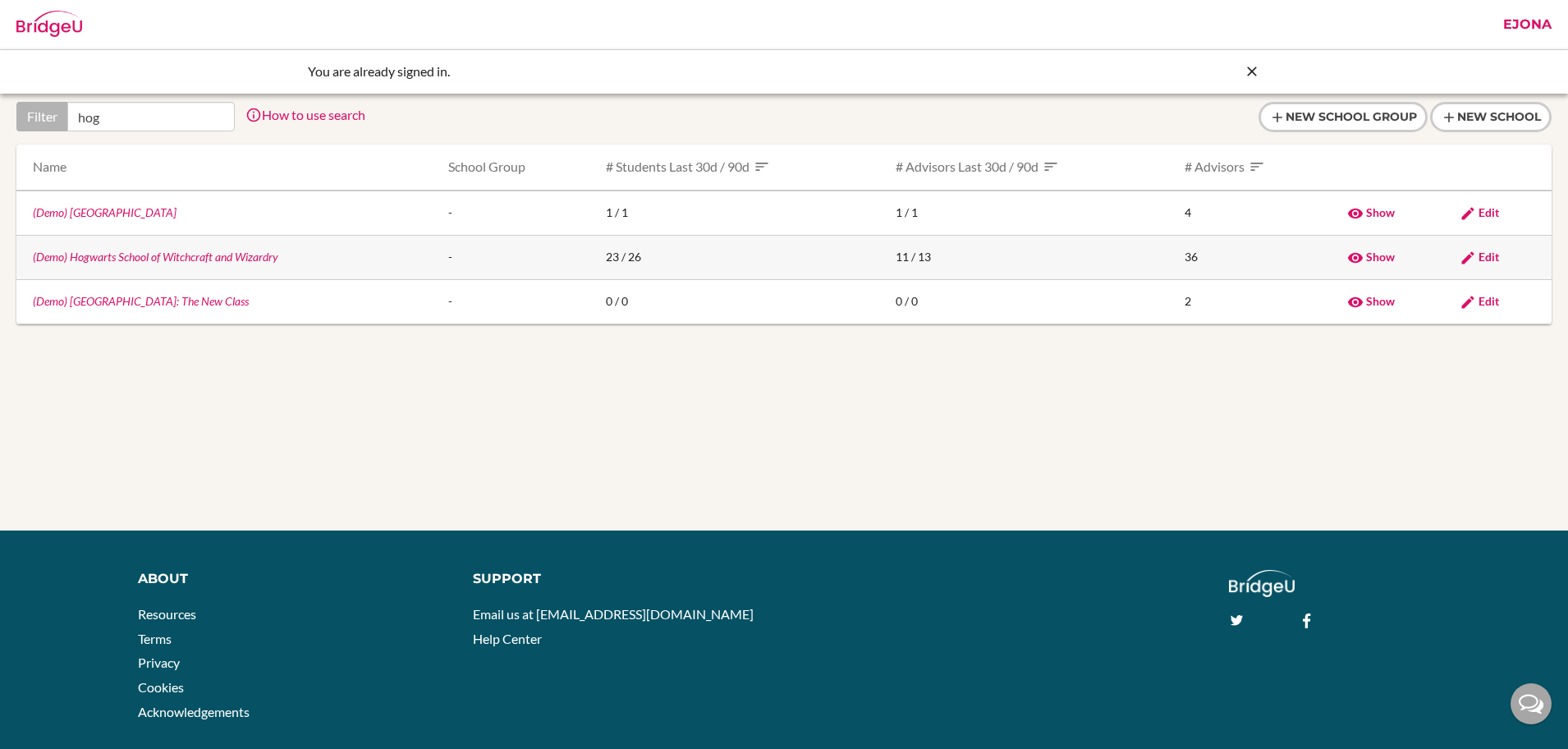 click on "(Demo) Hogwarts School of Witchcraft and Wizardry" at bounding box center (155, 256) 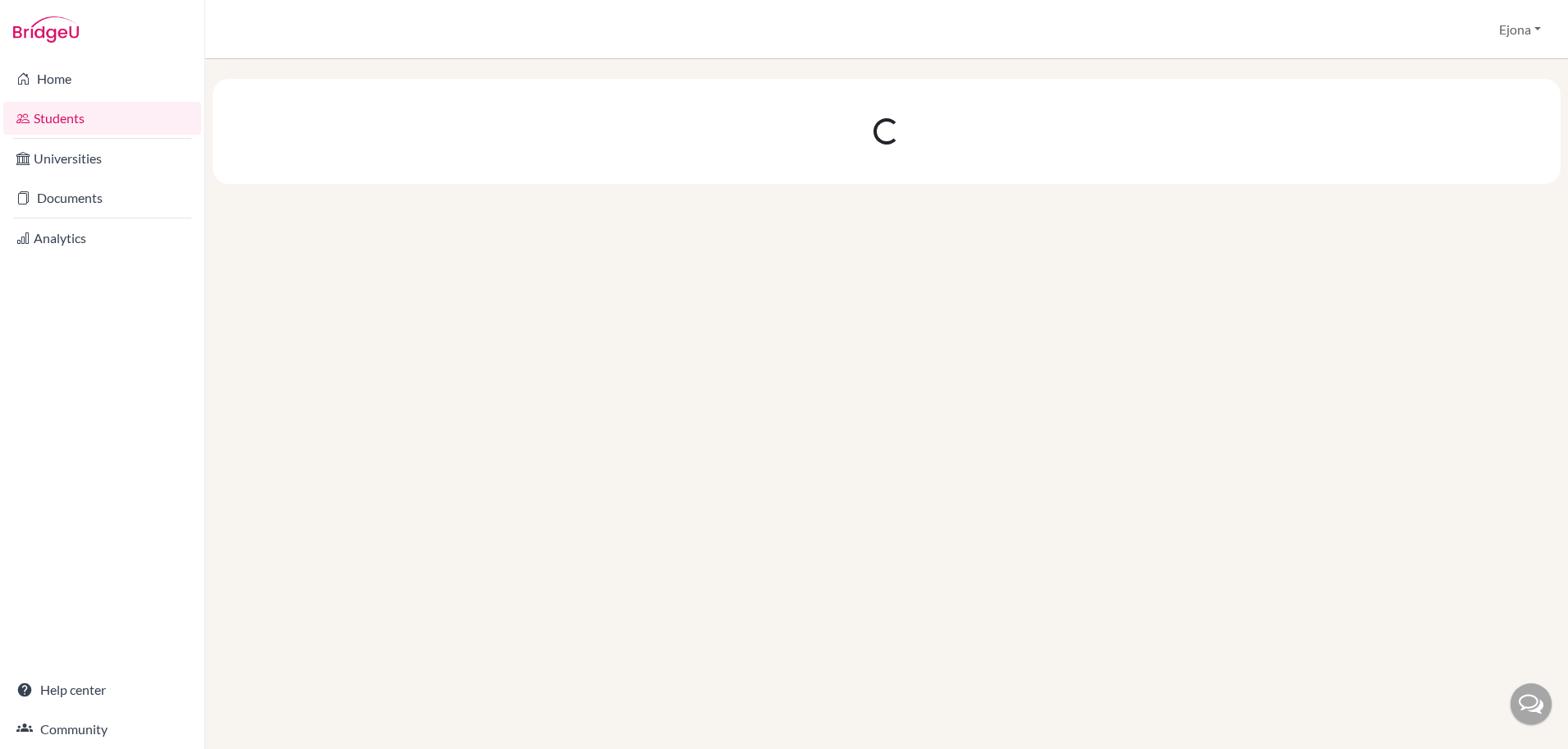 scroll, scrollTop: 0, scrollLeft: 0, axis: both 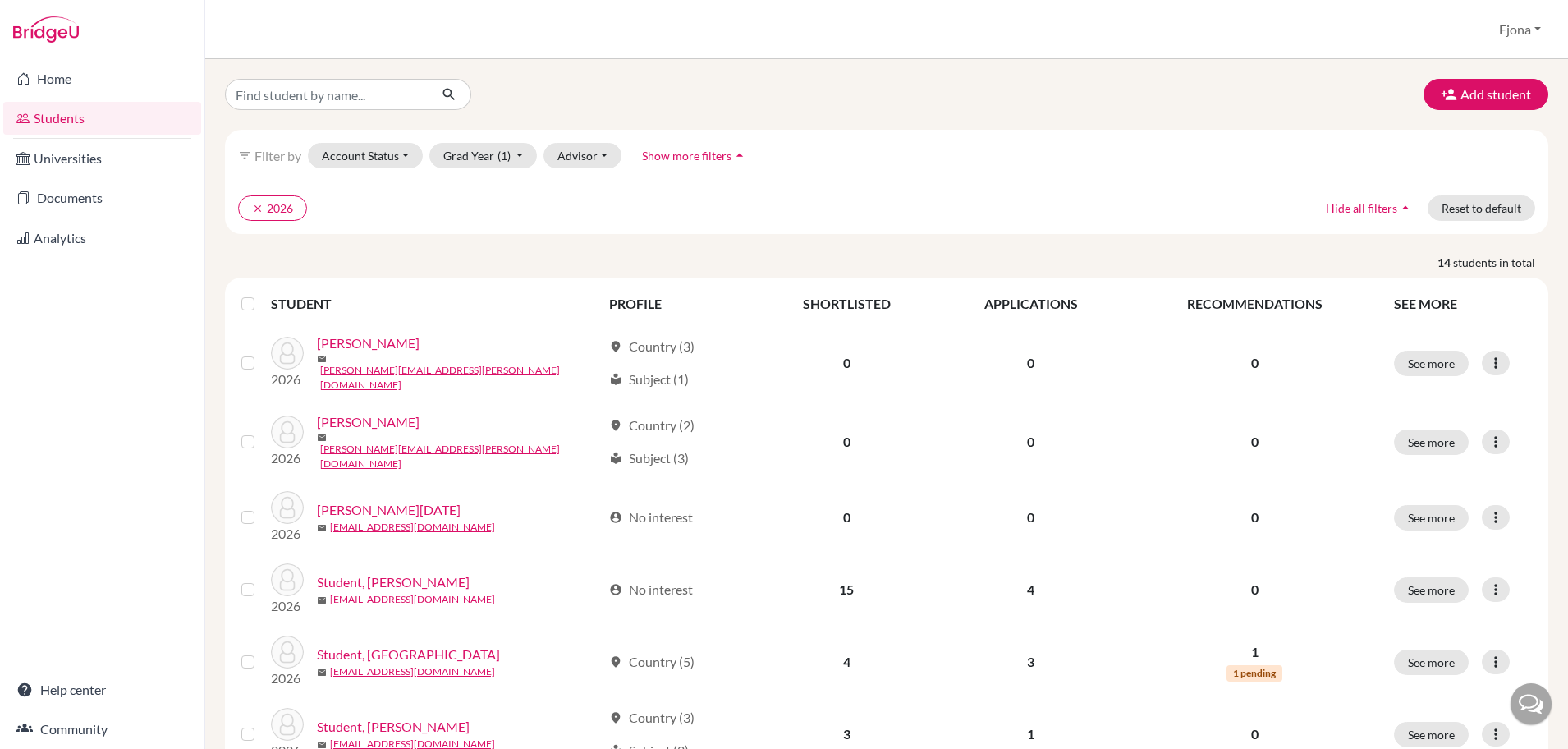 click on "Show more filters" at bounding box center [686, 155] 